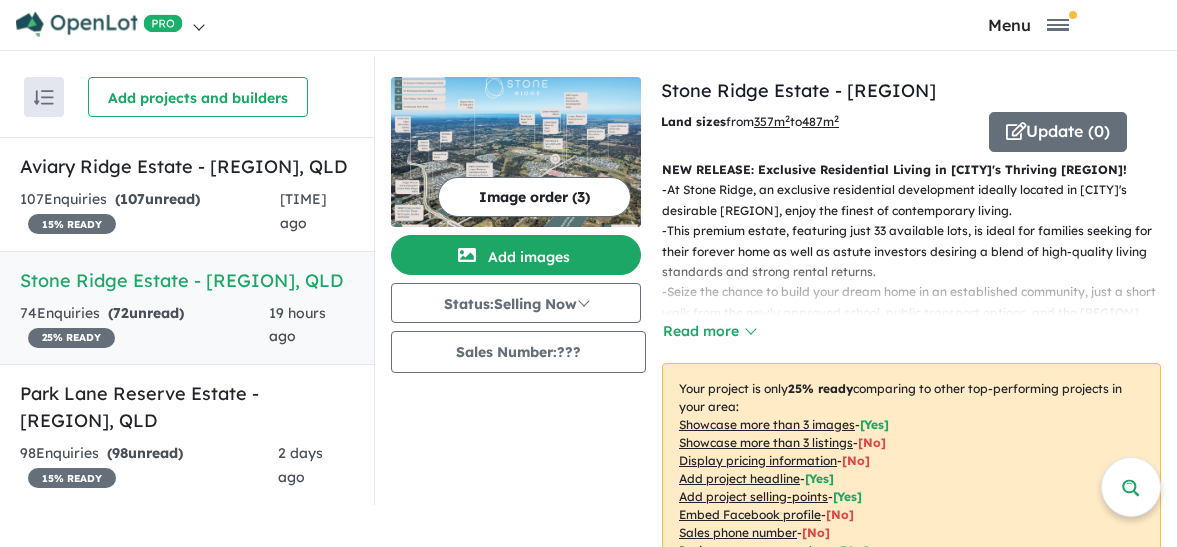 scroll, scrollTop: 6, scrollLeft: 0, axis: vertical 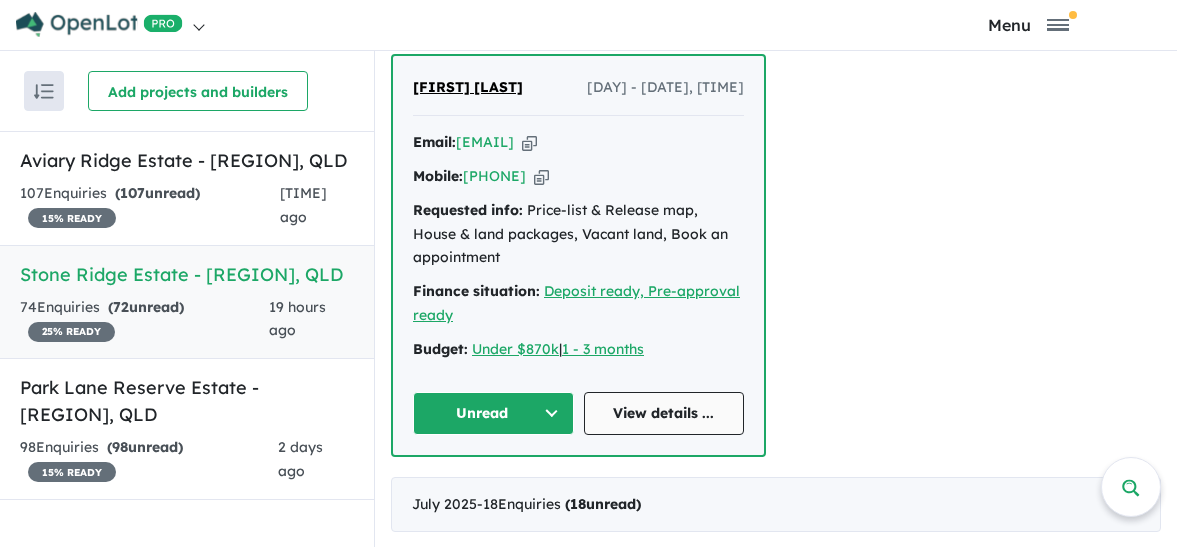 click on "View details ..." at bounding box center [664, 413] 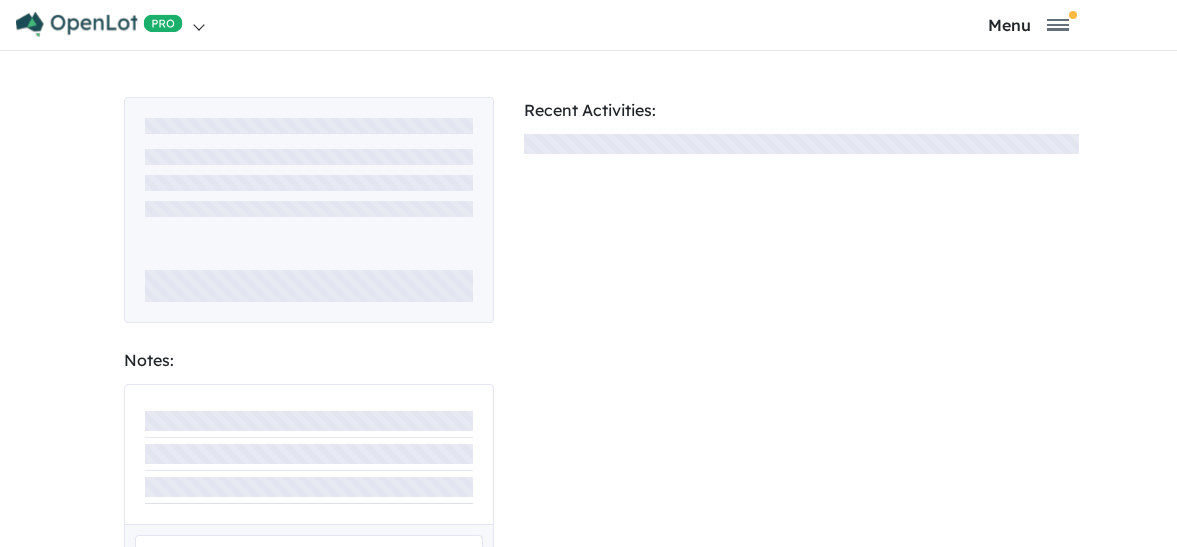 scroll, scrollTop: 0, scrollLeft: 0, axis: both 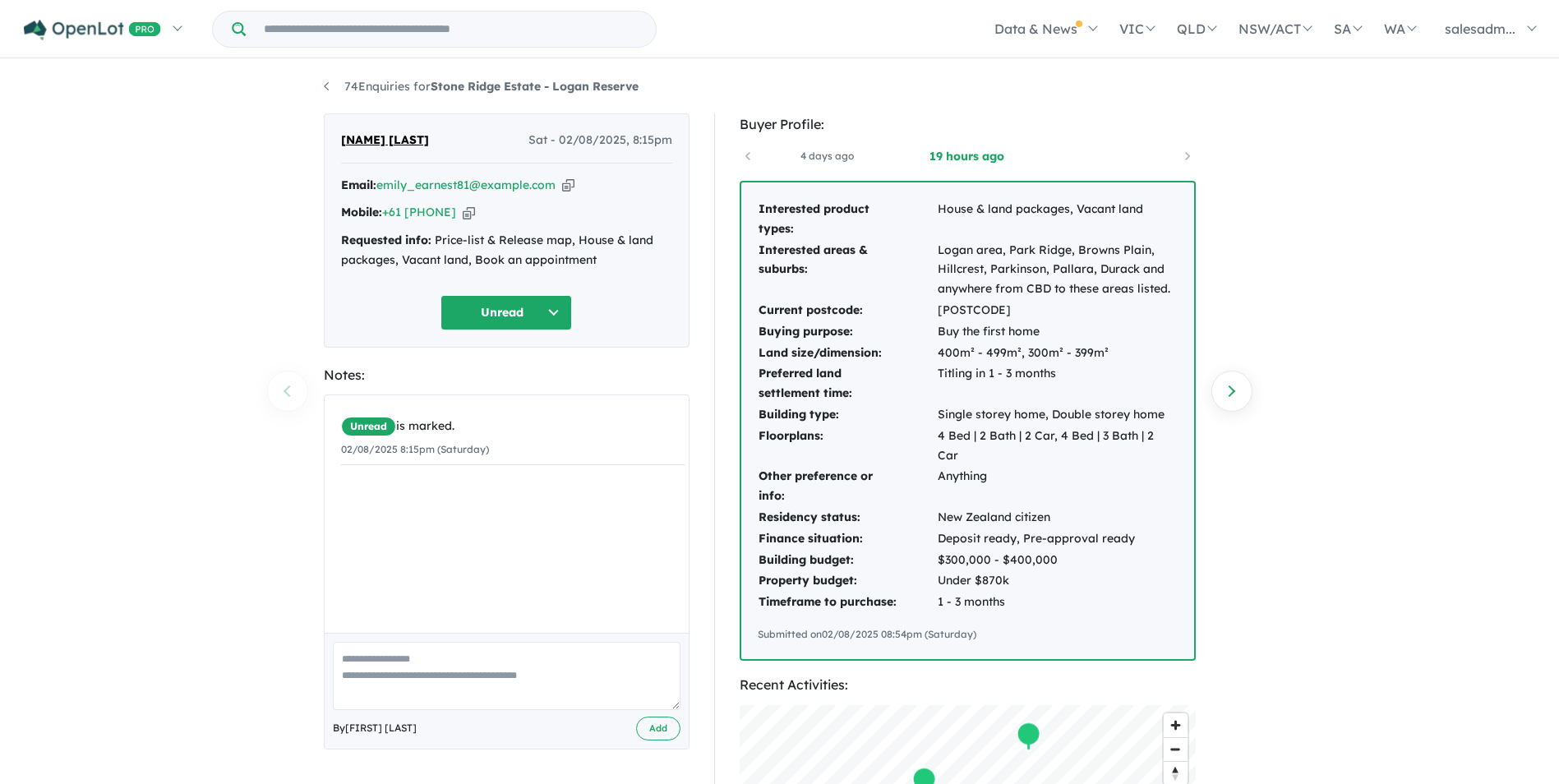 click at bounding box center [568, 185] 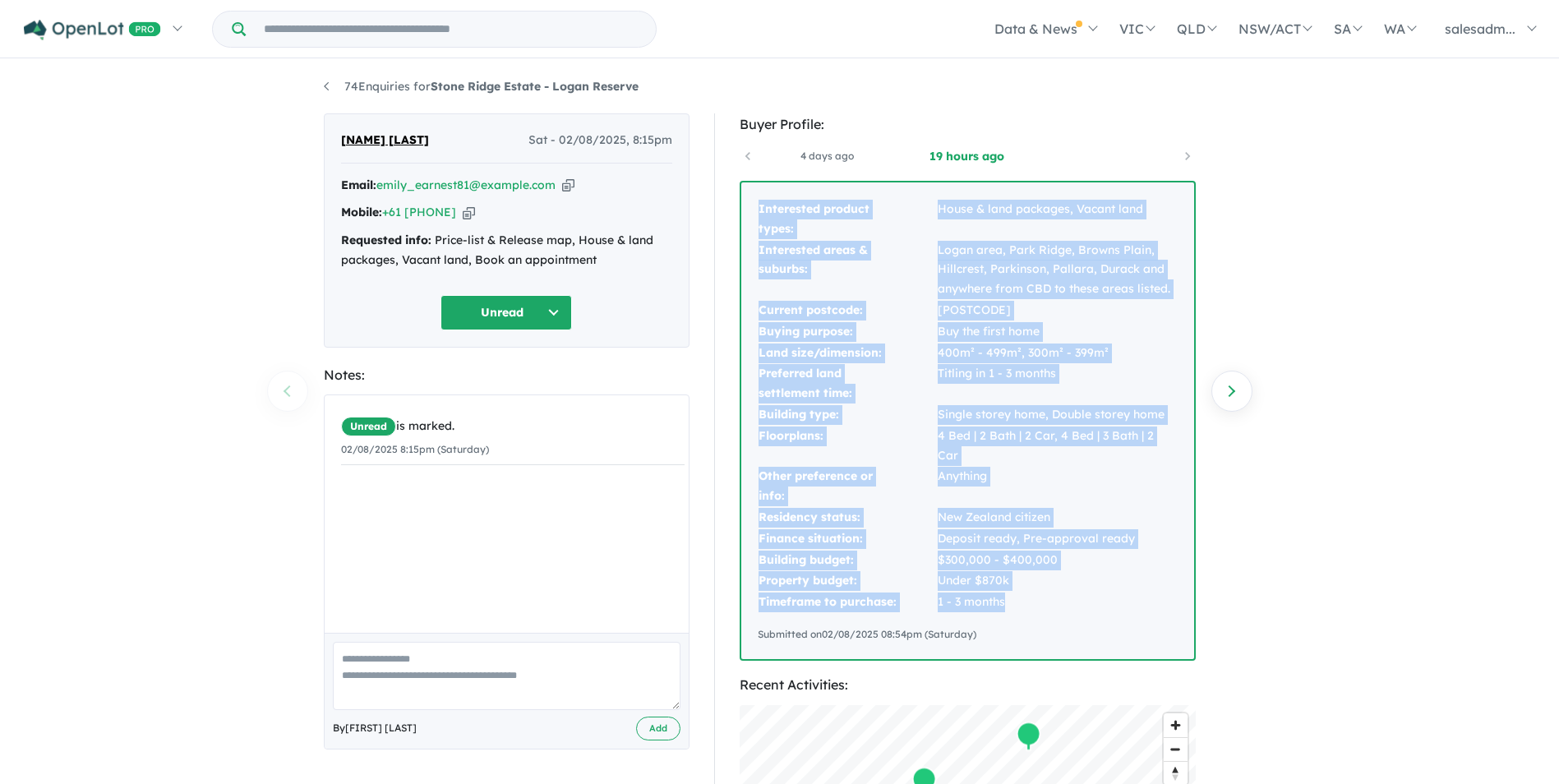 drag, startPoint x: 755, startPoint y: 201, endPoint x: 1026, endPoint y: 583, distance: 468.3642 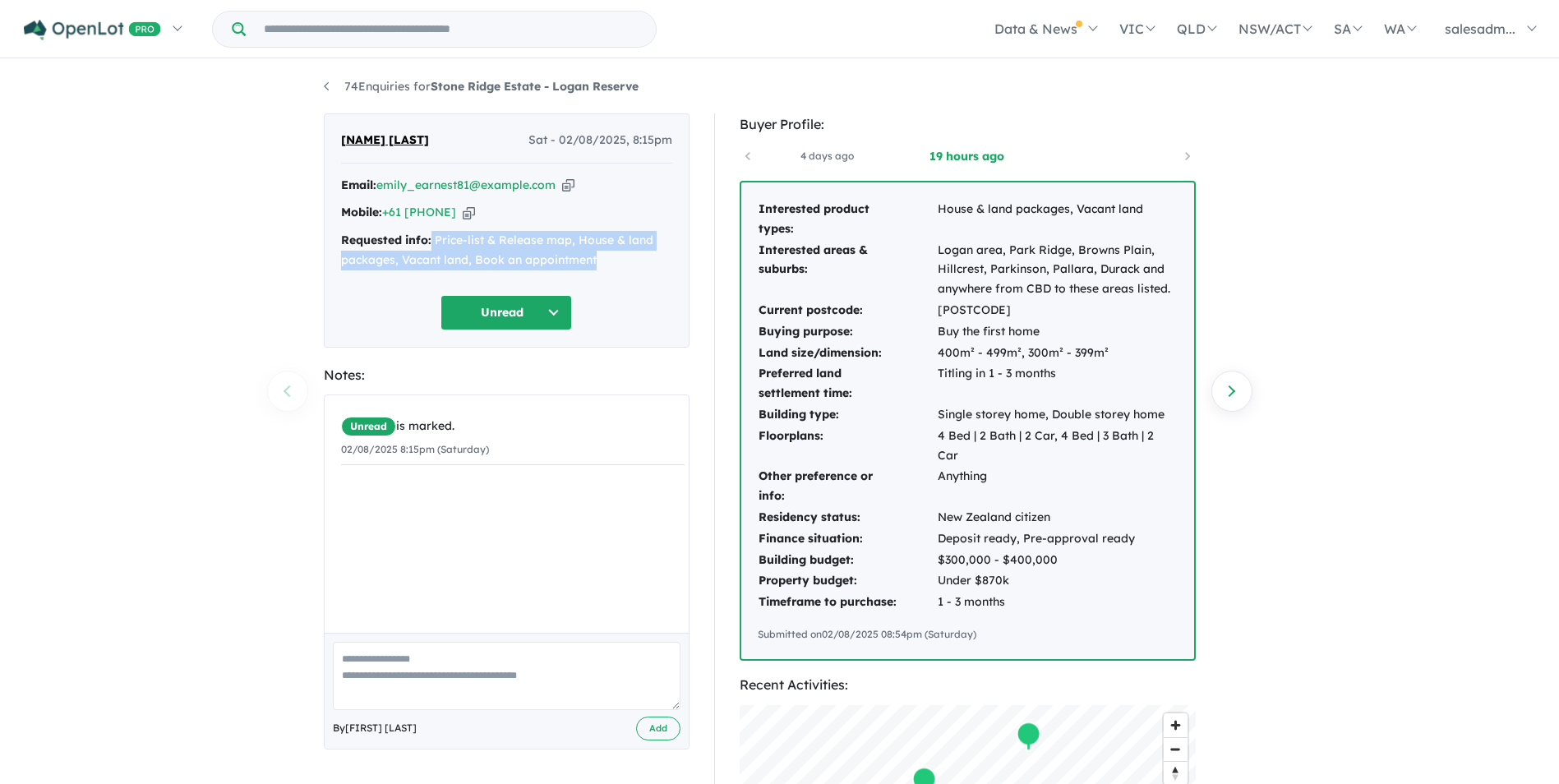drag, startPoint x: 606, startPoint y: 254, endPoint x: 431, endPoint y: 236, distance: 175.92328 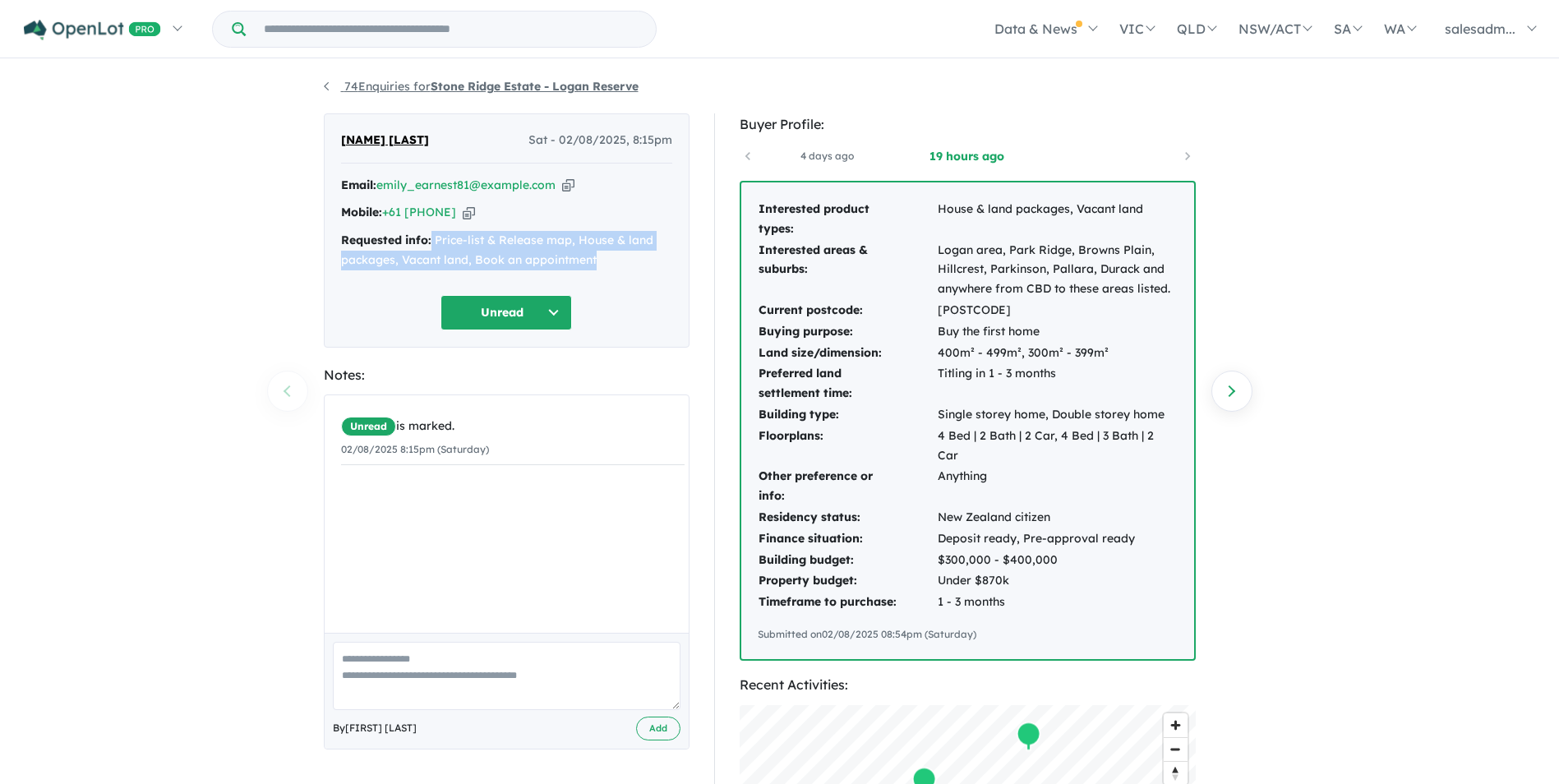 click on "74  Enquiries for  Stone Ridge Estate - Logan Reserve" at bounding box center (481, 86) 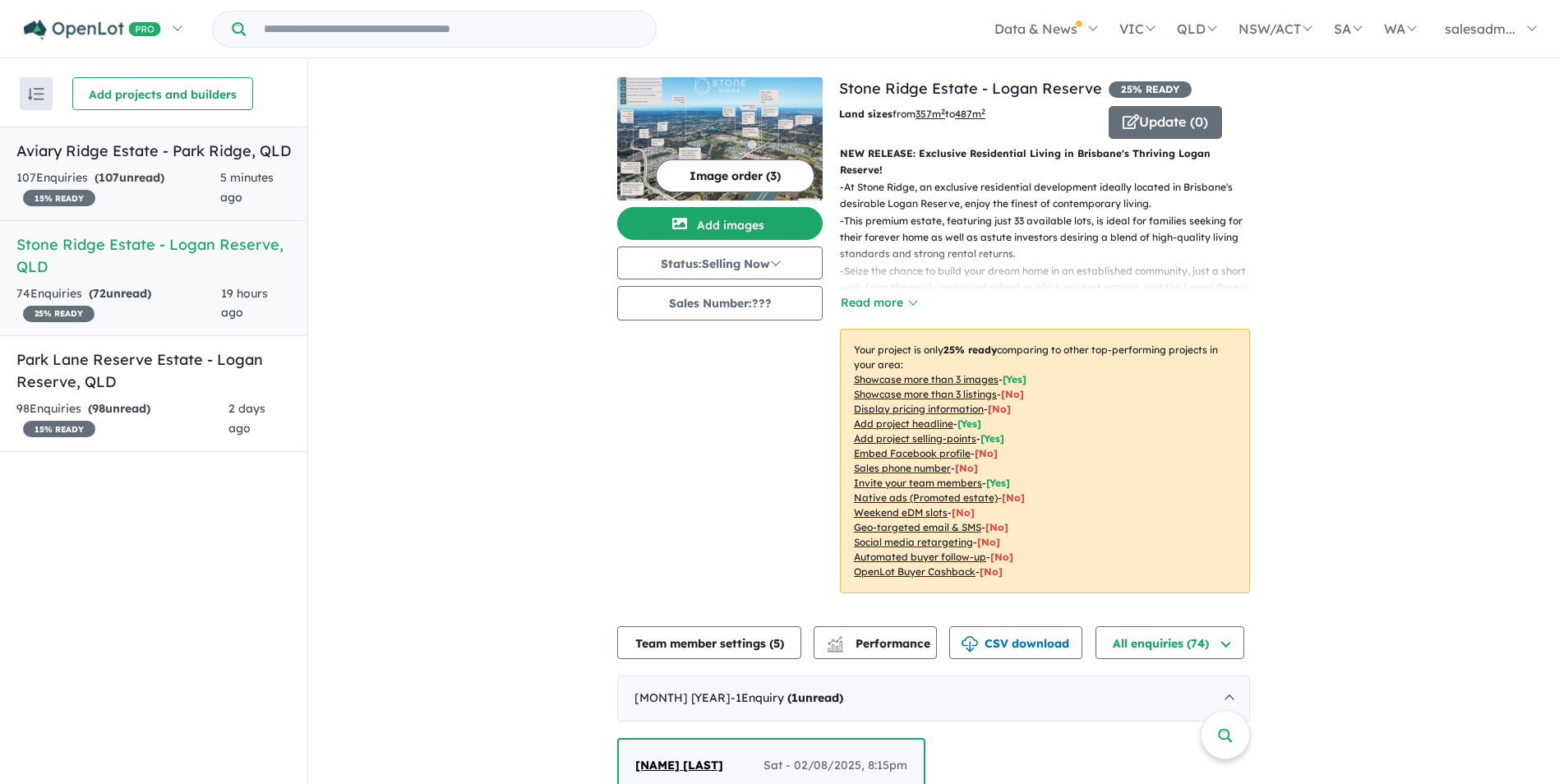 click on "Aviary Ridge Estate - Park Ridge , [STATE]" at bounding box center (154, 150) 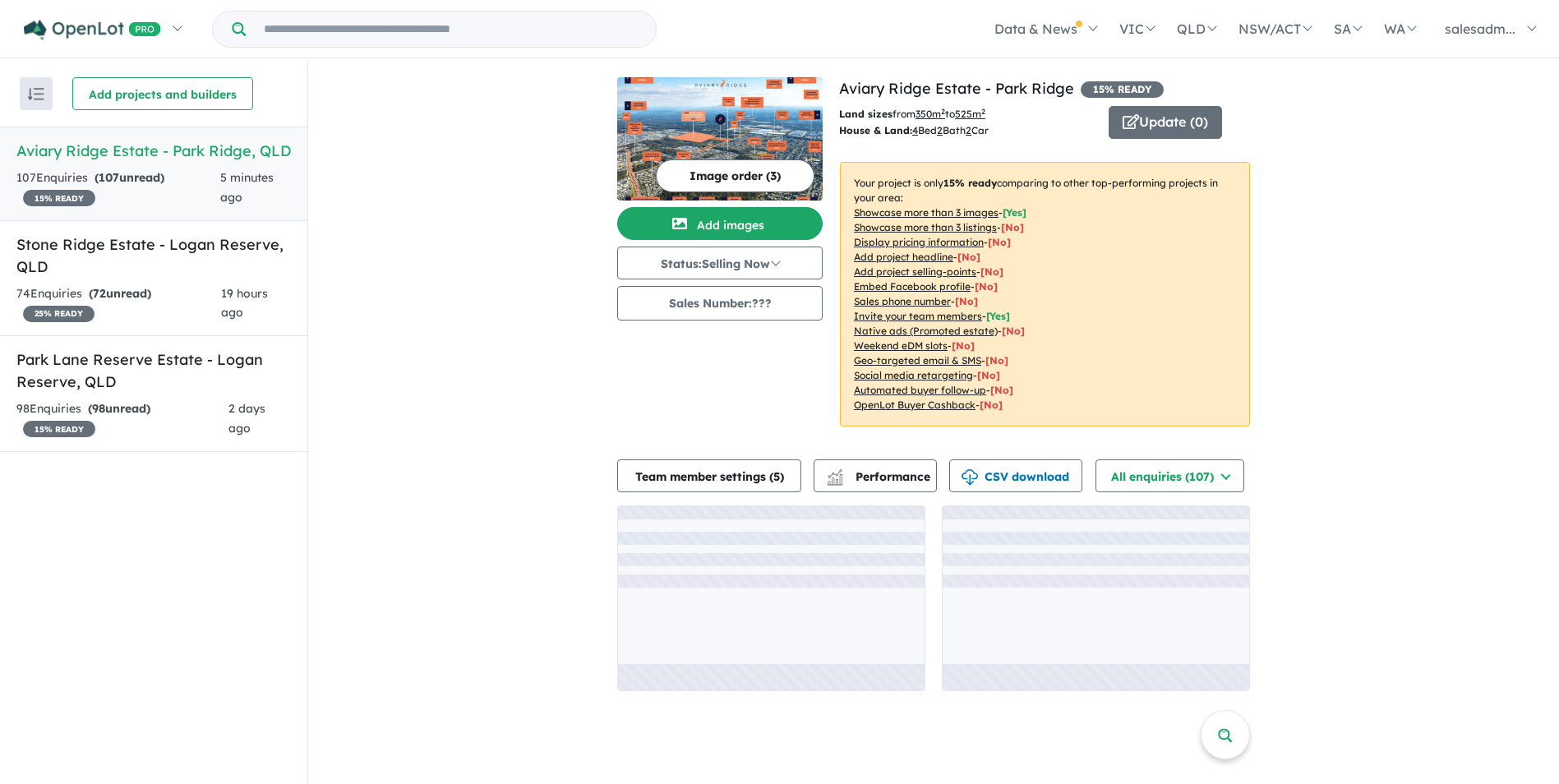 scroll, scrollTop: 2, scrollLeft: 0, axis: vertical 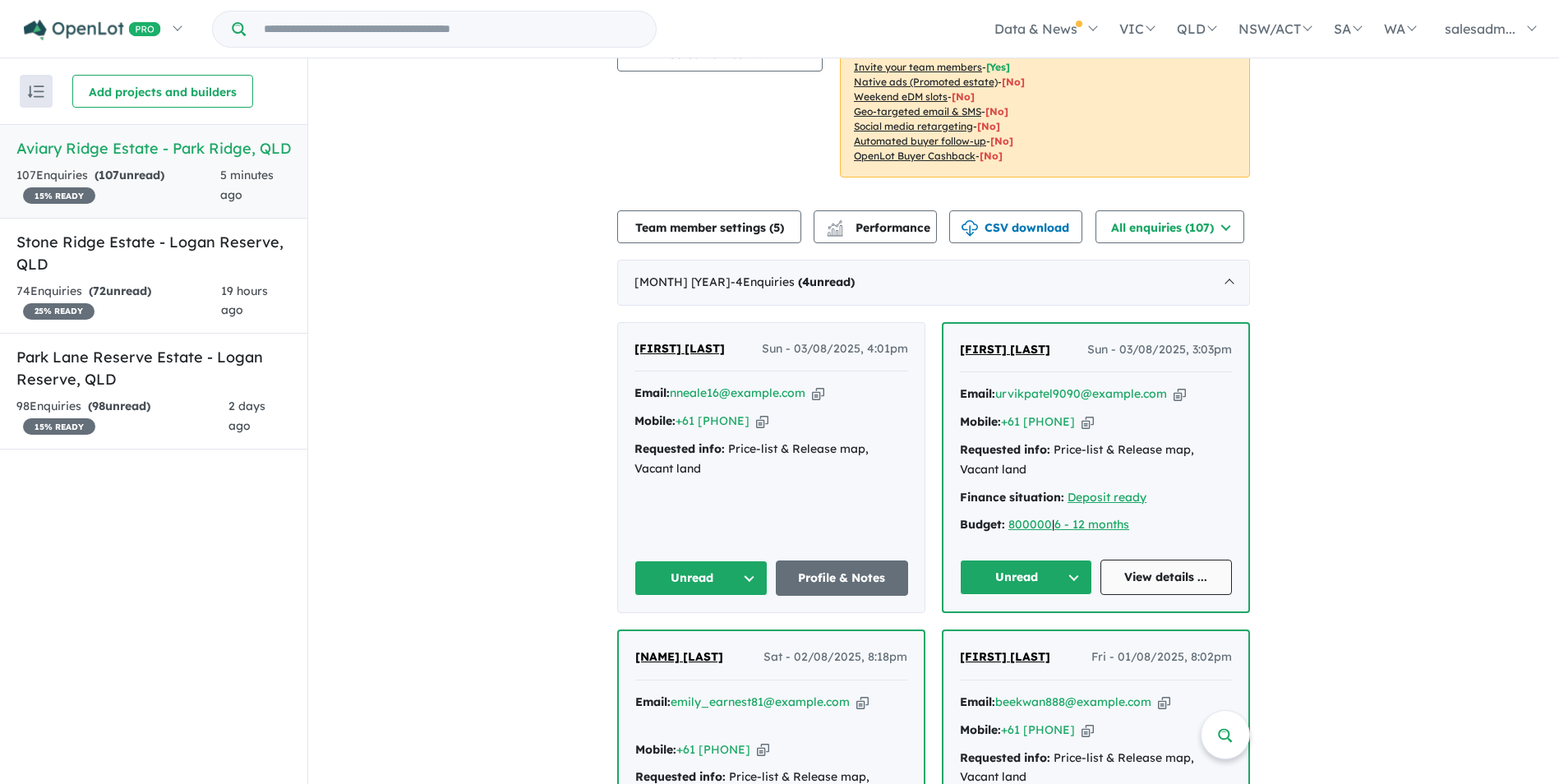 click on "View details ..." at bounding box center [1166, 577] 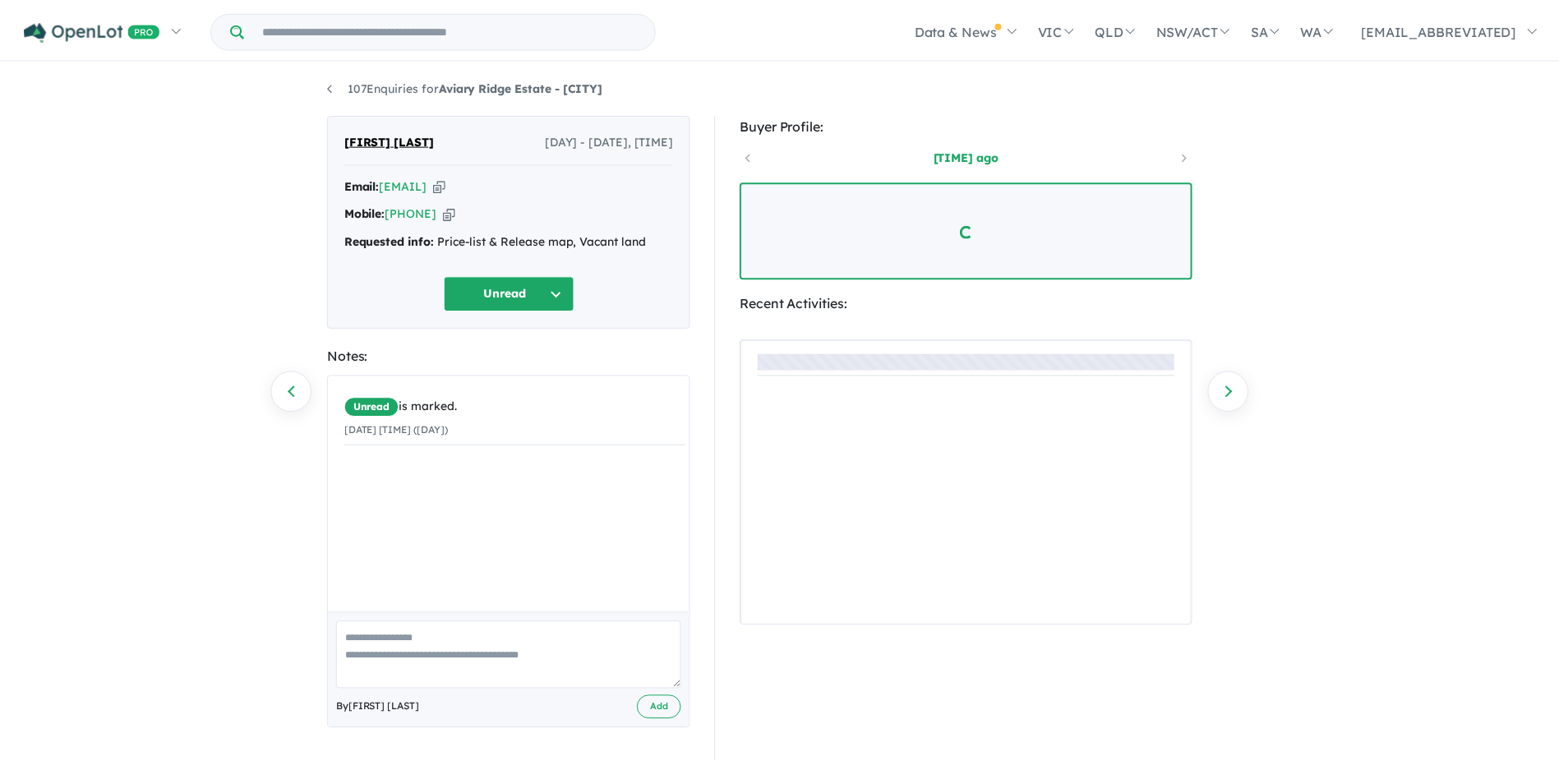 scroll, scrollTop: 0, scrollLeft: 0, axis: both 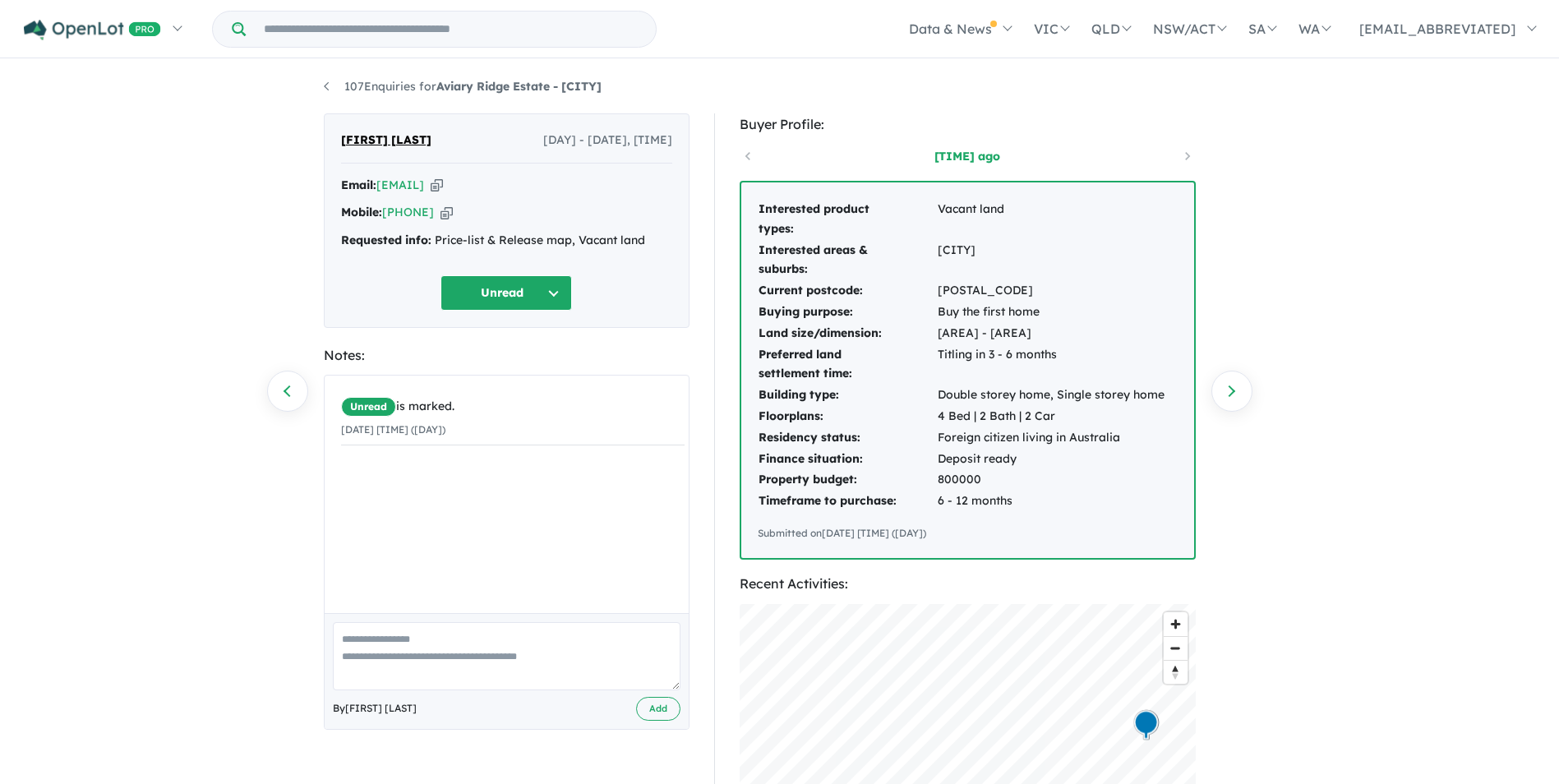 click at bounding box center [436, 185] 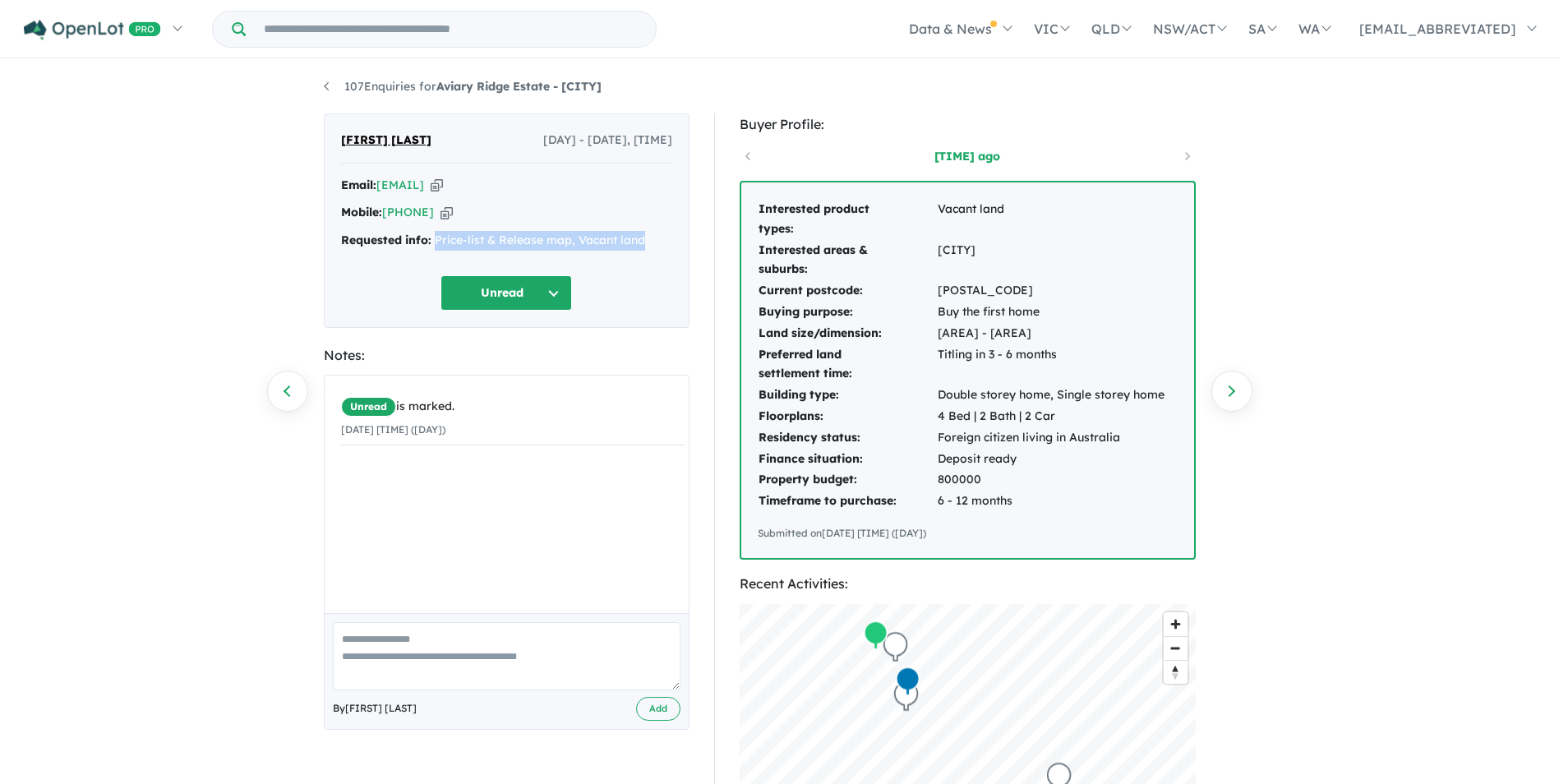 drag, startPoint x: 649, startPoint y: 236, endPoint x: 437, endPoint y: 248, distance: 212.33935 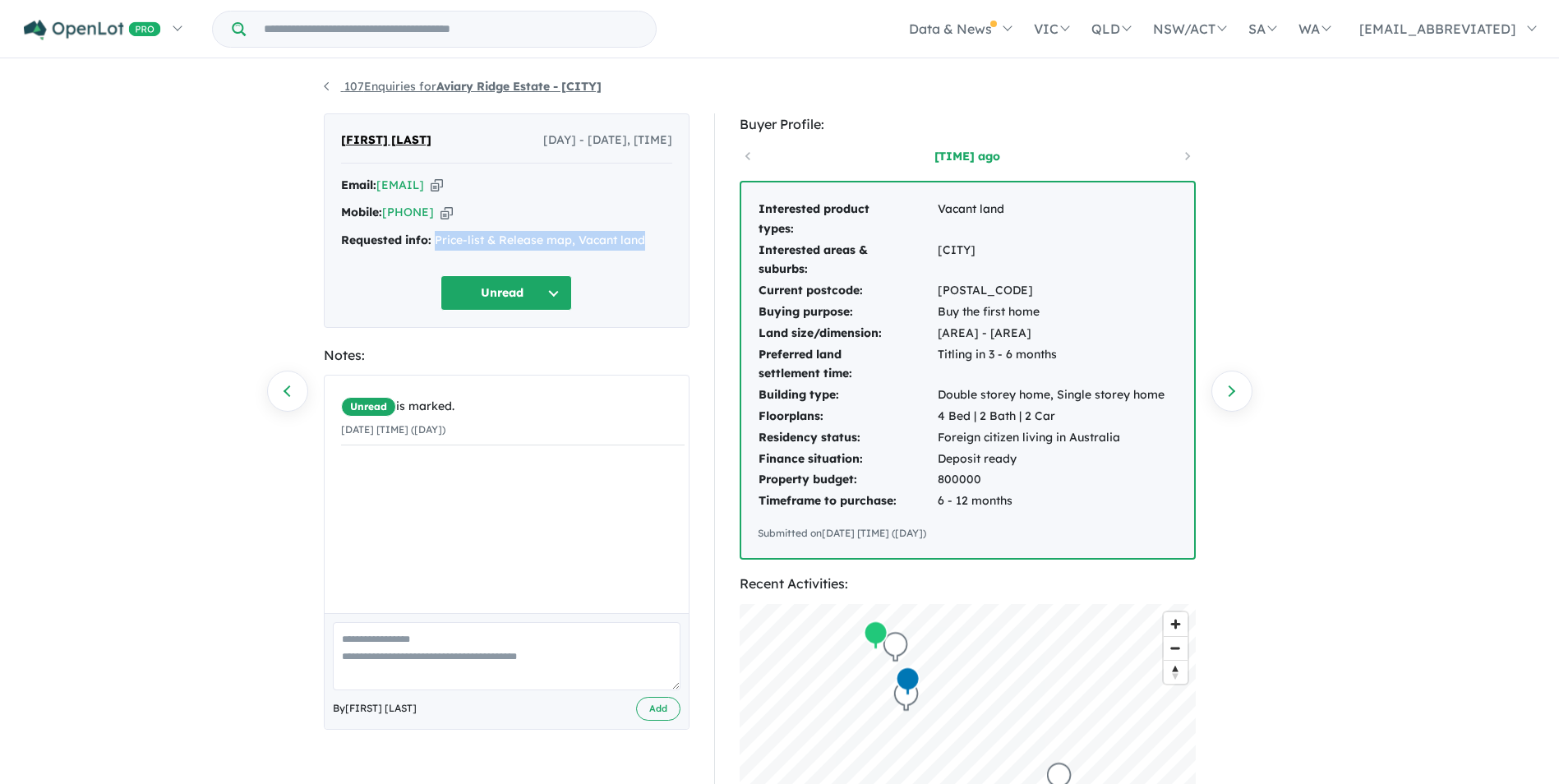 click on "107  Enquiries for  Aviary Ridge Estate - Park Ridge" at bounding box center [463, 86] 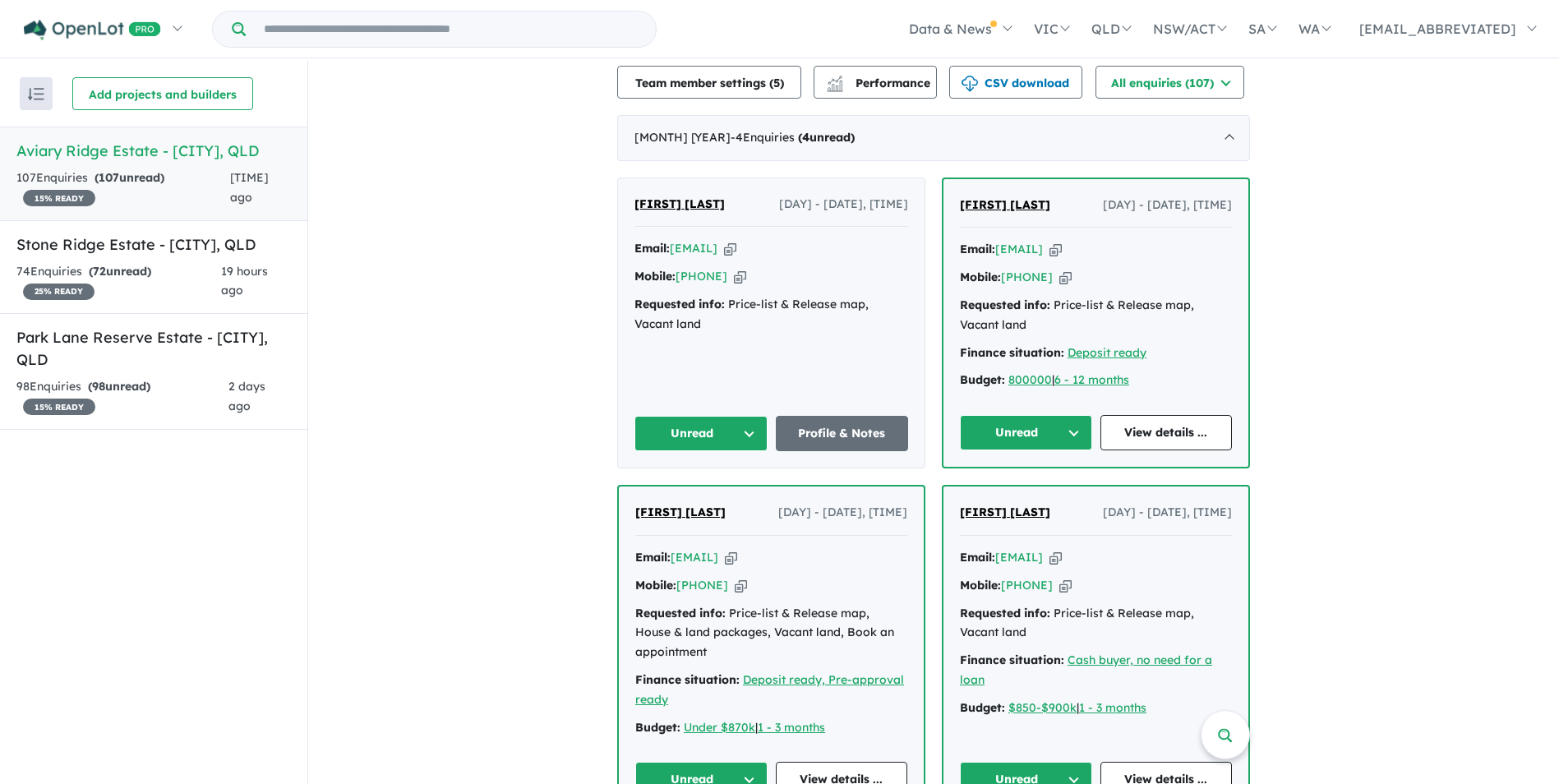 scroll, scrollTop: 329, scrollLeft: 0, axis: vertical 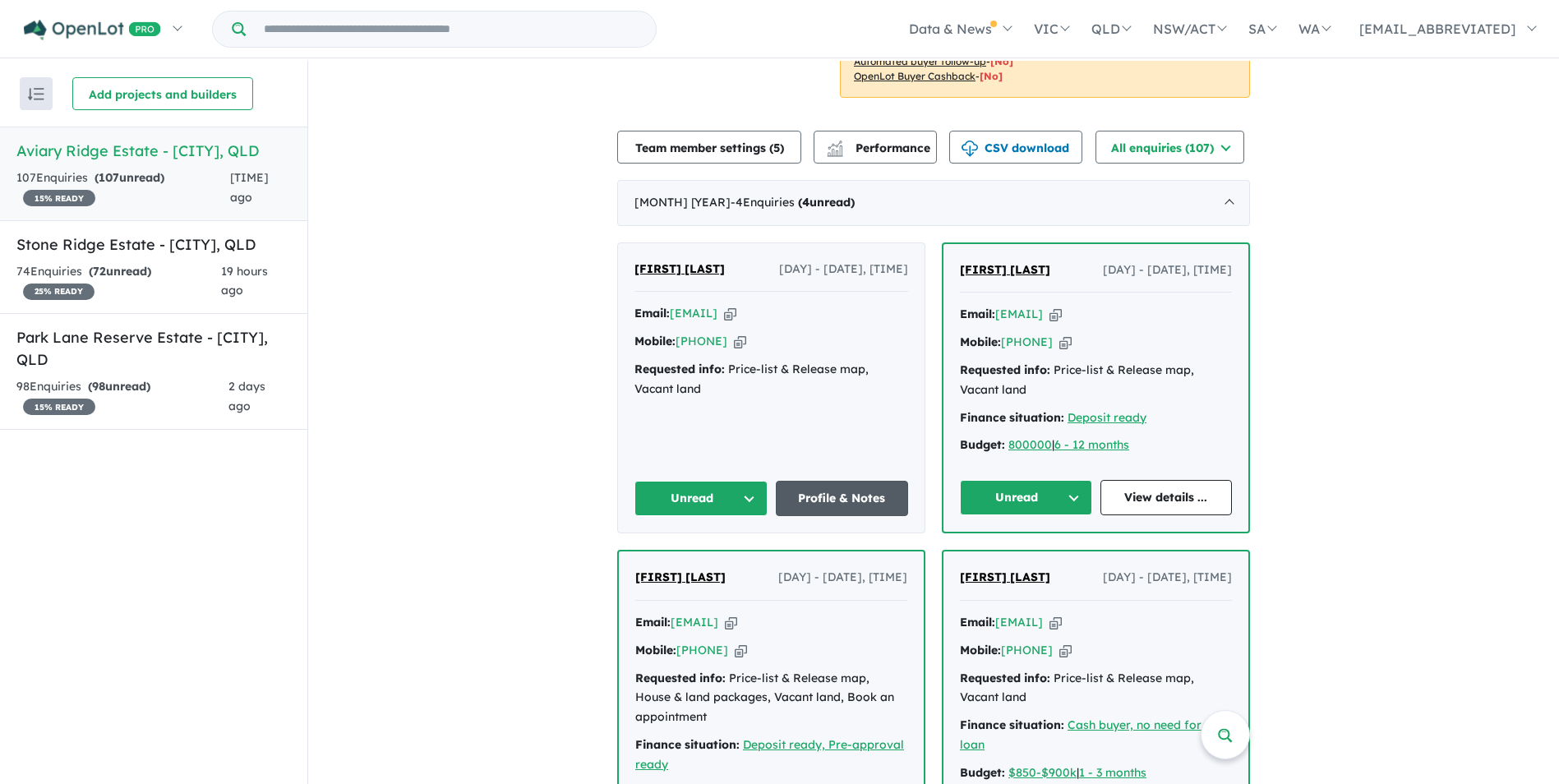 click on "Profile & Notes" at bounding box center (842, 498) 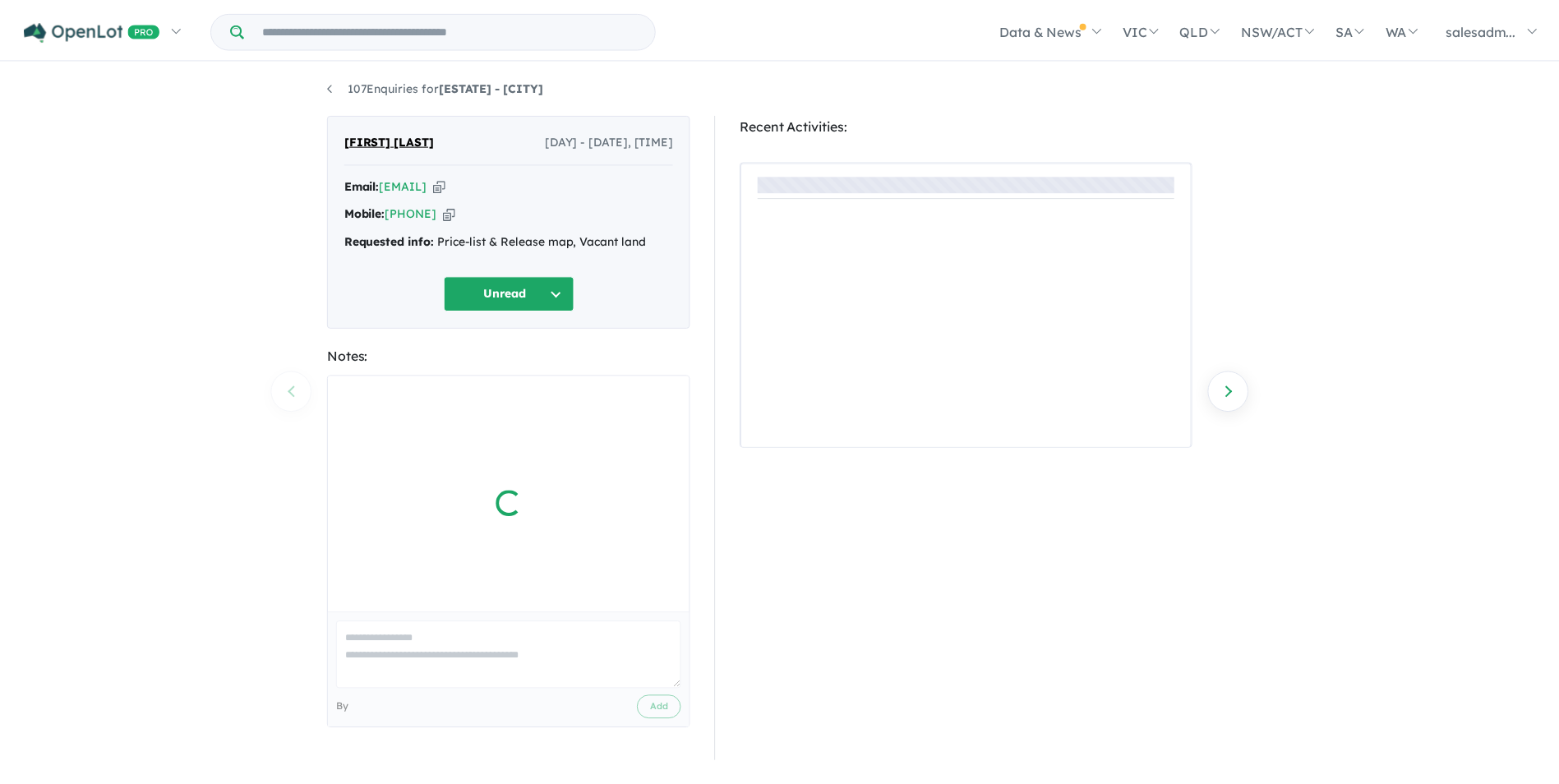 scroll, scrollTop: 0, scrollLeft: 0, axis: both 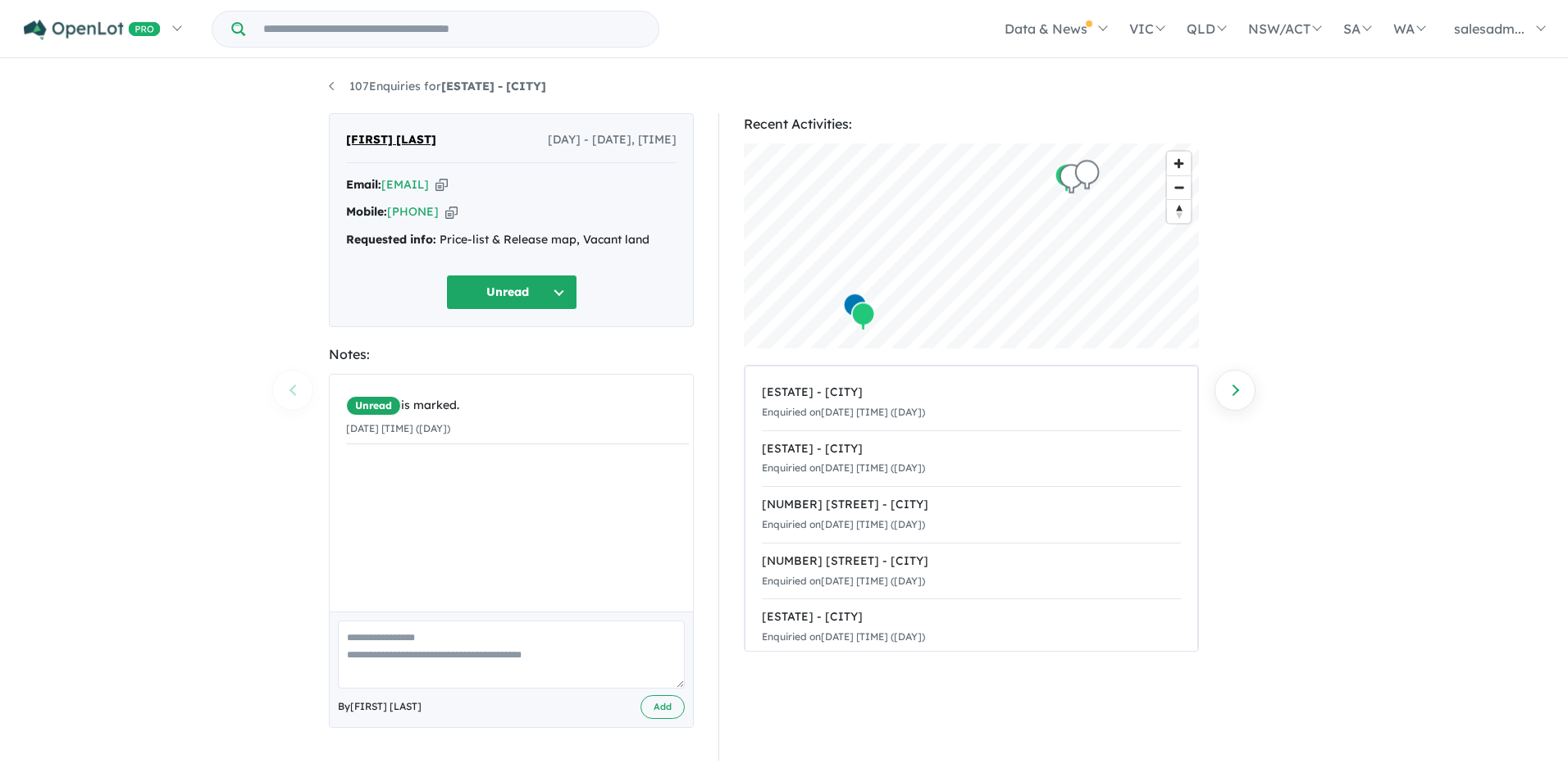 click at bounding box center (441, 184) 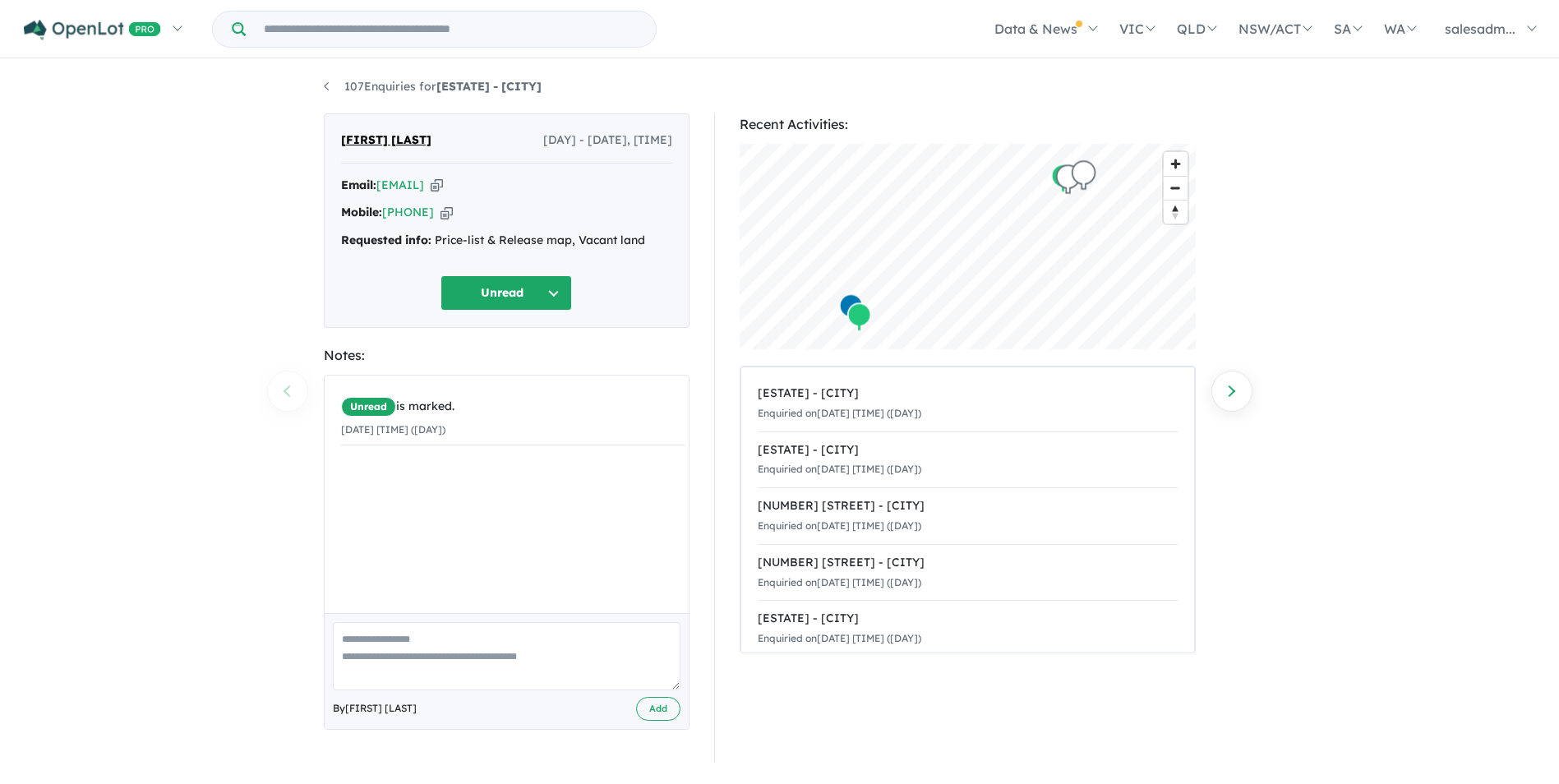 click at bounding box center [446, 212] 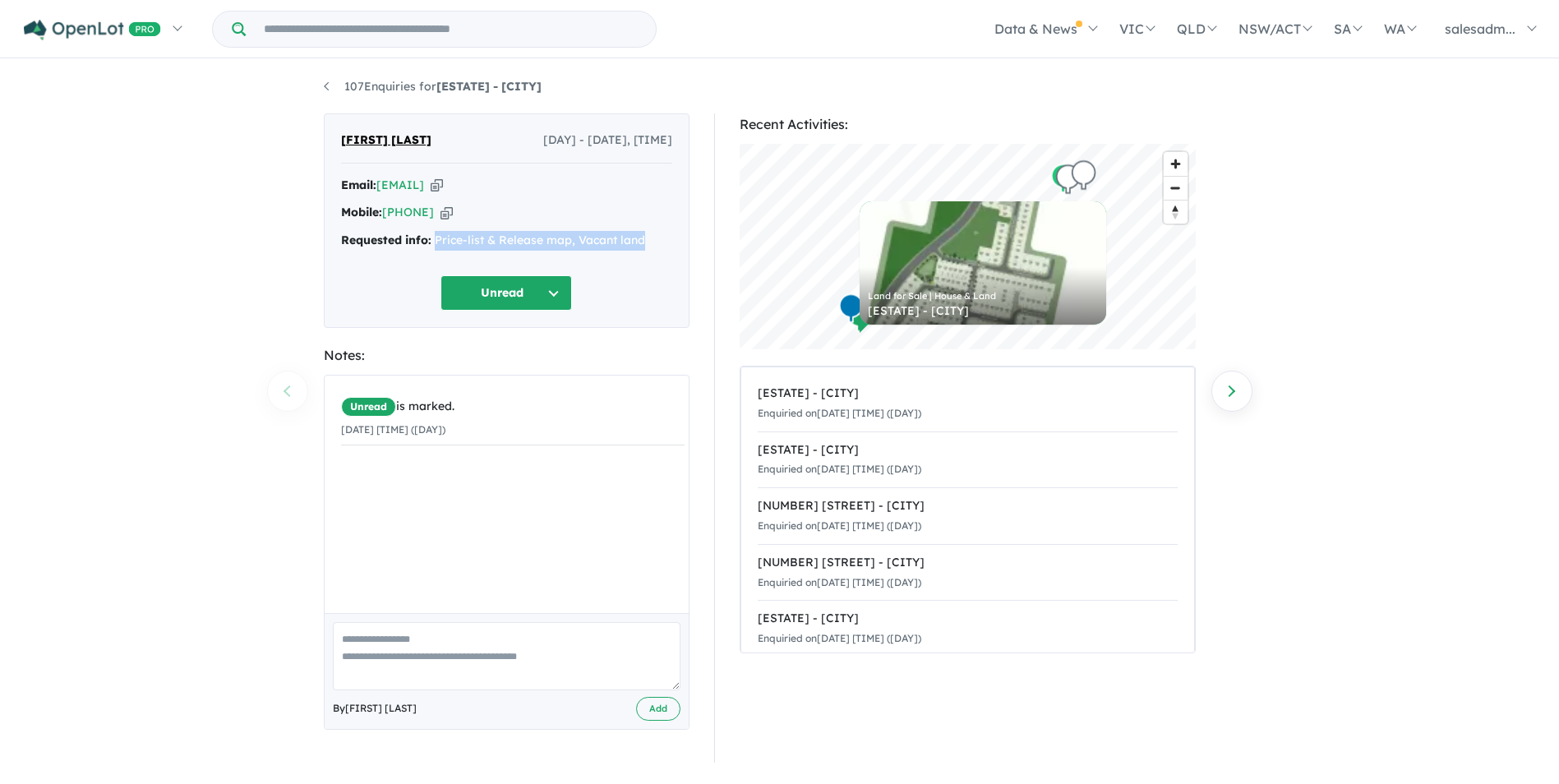 drag, startPoint x: 645, startPoint y: 244, endPoint x: 436, endPoint y: 240, distance: 209.03827 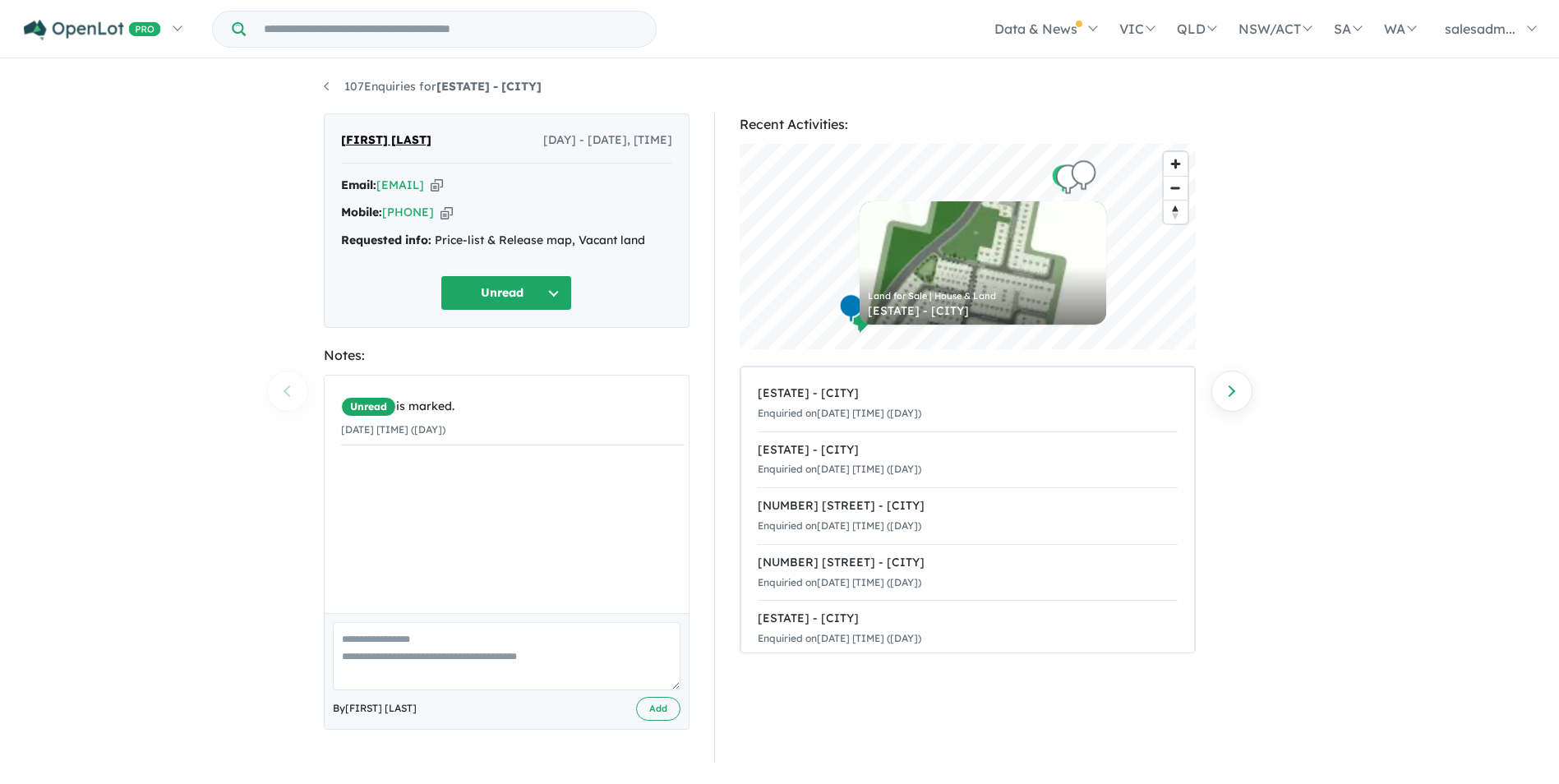 click on "107  Enquiries for  Aviary Ridge Estate - Park Ridge   Previous enquiry Next enquiry Nic Neale Sun - 03/08/2025, 4:01pm Email:  nneale16@gmail.com Copied! Mobile:  +61 451 559 120 Copied! Requested info:   Price-list & Release map, Vacant land Unread Notes: Unread  is marked. 03/08/2025 4:01pm (Sunday) By  Amber Thomas Add Recent Activities: © Mapbox   © OpenStreetMap   Improve this map
Land for Sale | House & Land
Somerset Estate - Park Ridge
Somerset Estate - Park Ridge Enquiried on  03/08/2025 4:01pm (Sunday) Aviary Ridge Estate - Park Ridge Enquiried on  03/08/2025 4:01pm (Sunday) 17-19 Clay Gully Road - Victoria Point Enquiried on  03/08/2025 3:59pm (Sunday) 36-66 Double Jump Road - Victoria Point Enquiried on  03/08/2025 3:58pm (Sunday) Woodbury Estate - Victoria Point Enquiried on" at bounding box center (779, 423) 